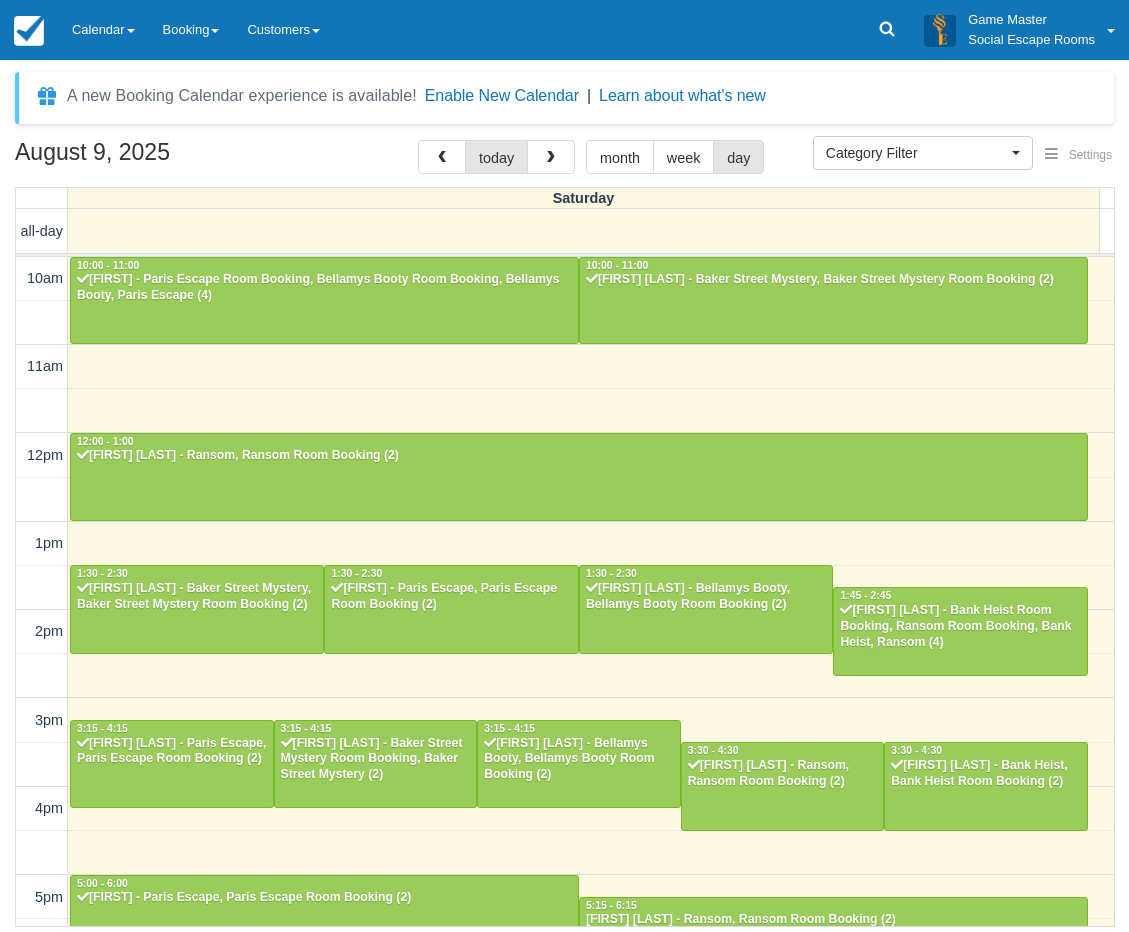 select 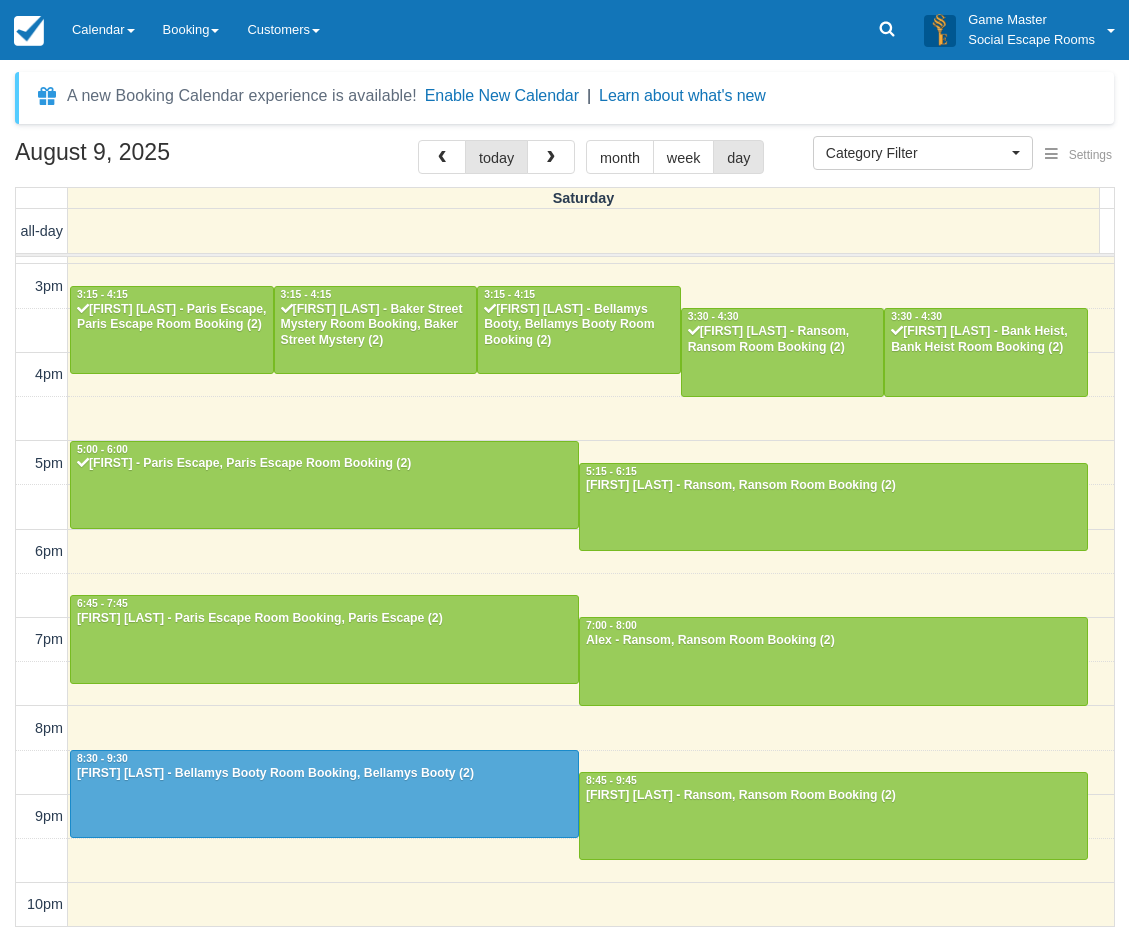 type 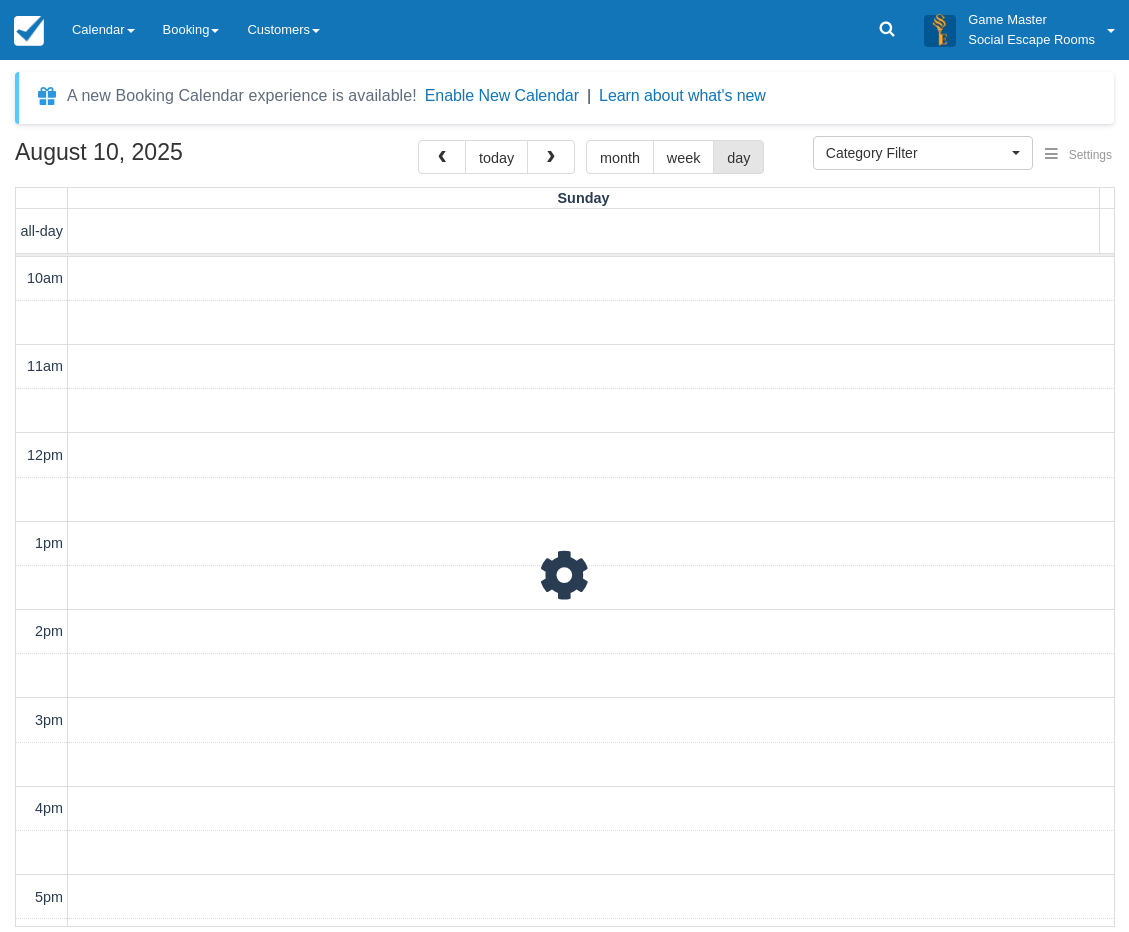 scroll, scrollTop: 435, scrollLeft: 0, axis: vertical 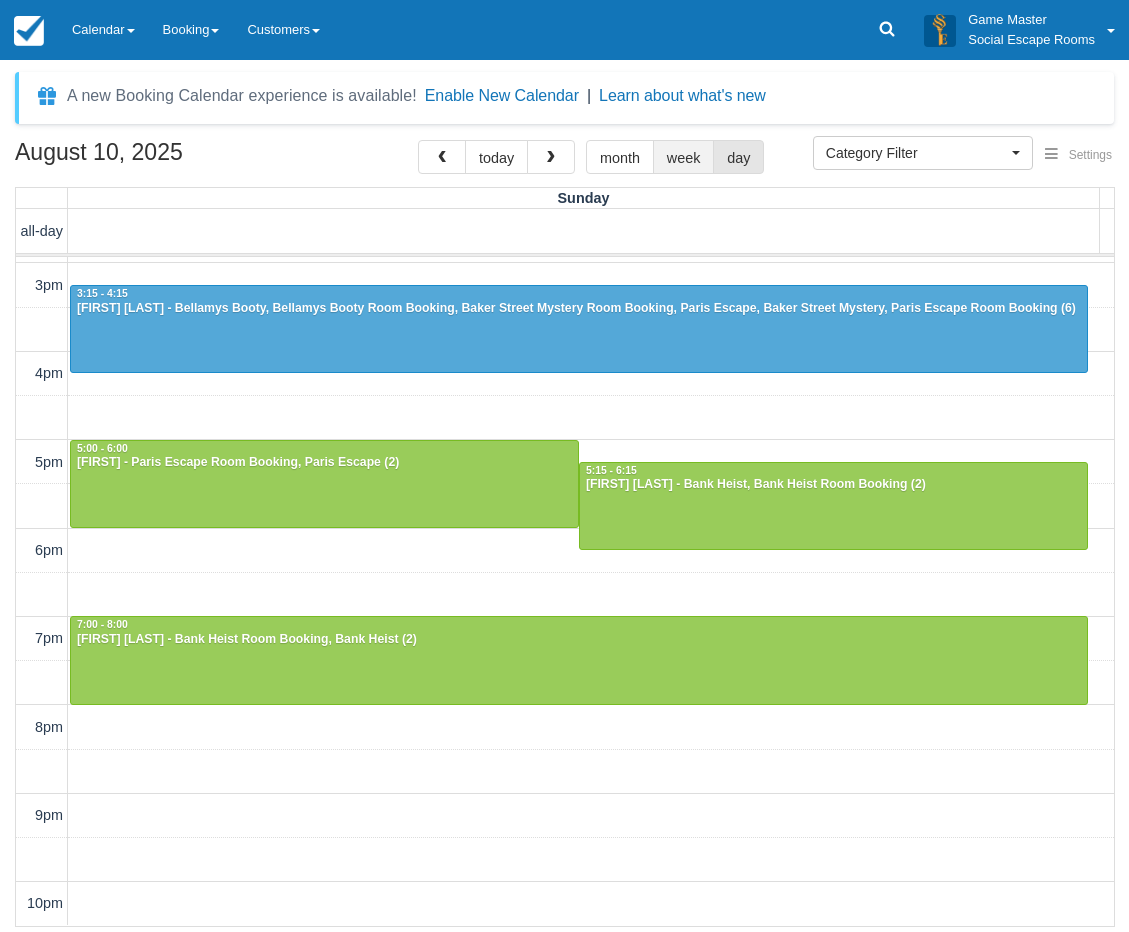 click on "week" at bounding box center [684, 157] 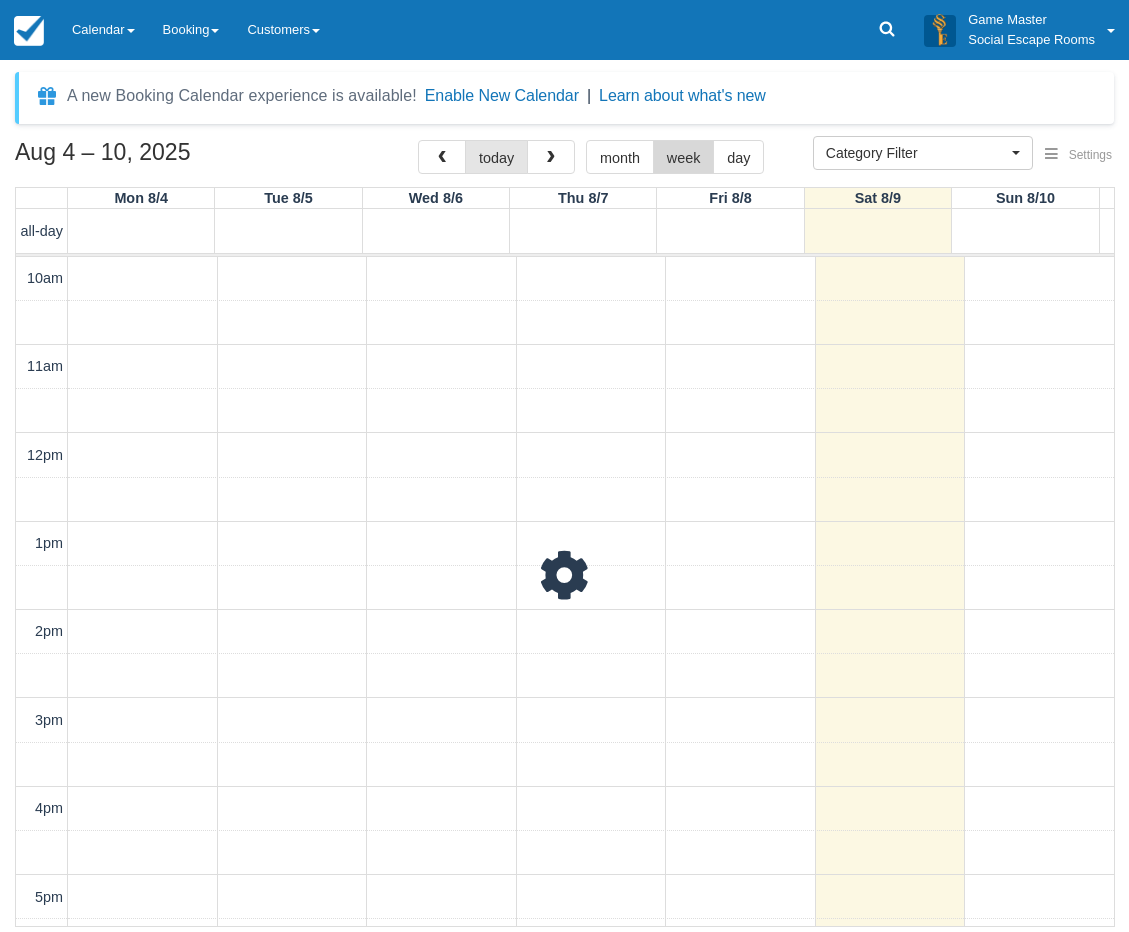 scroll, scrollTop: 435, scrollLeft: 0, axis: vertical 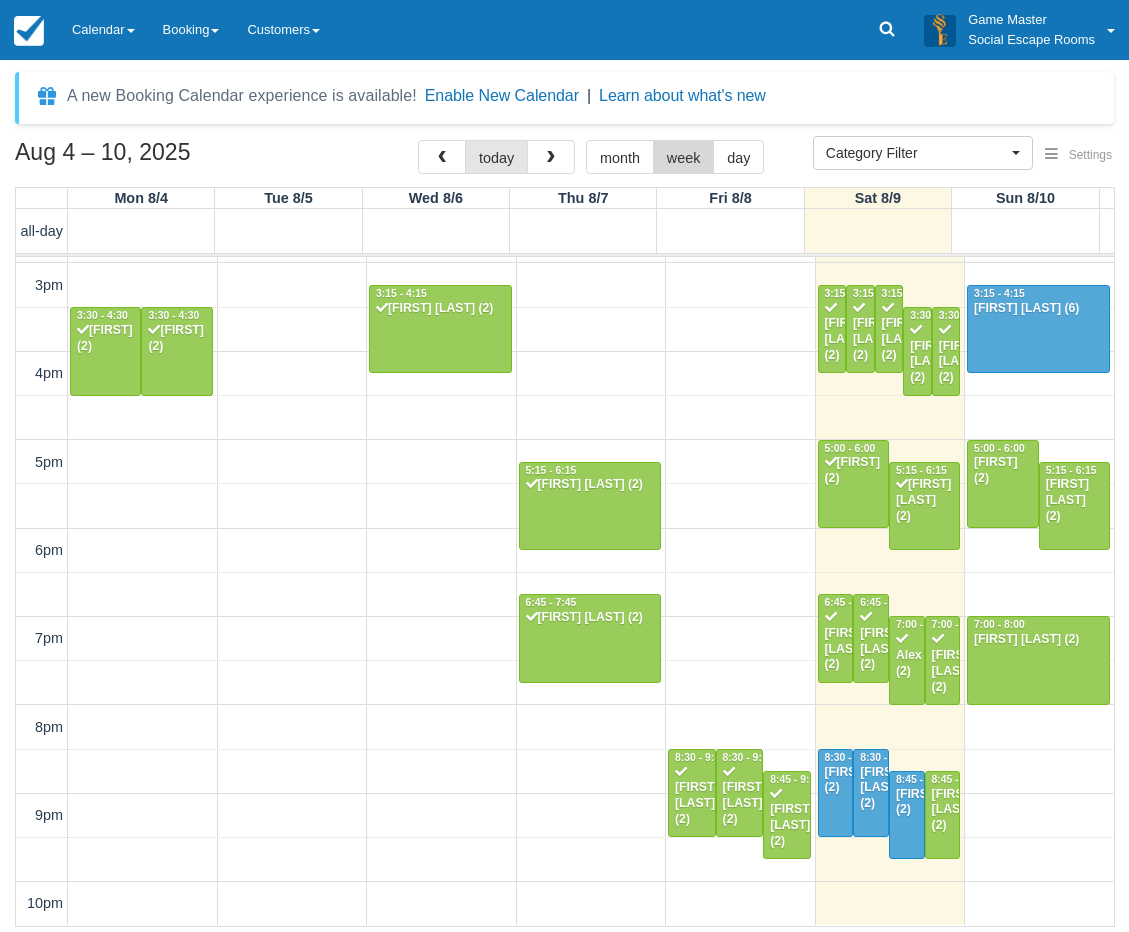 type 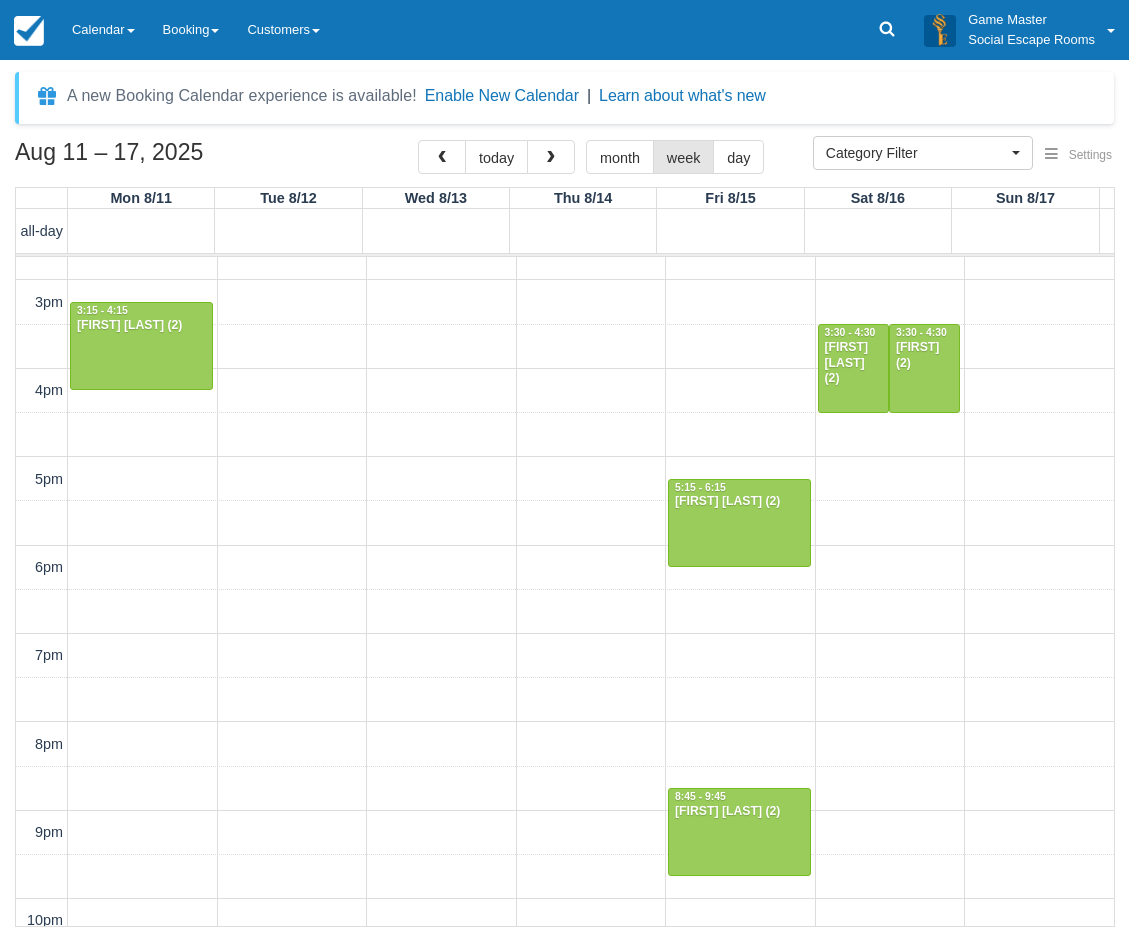 scroll, scrollTop: 434, scrollLeft: 0, axis: vertical 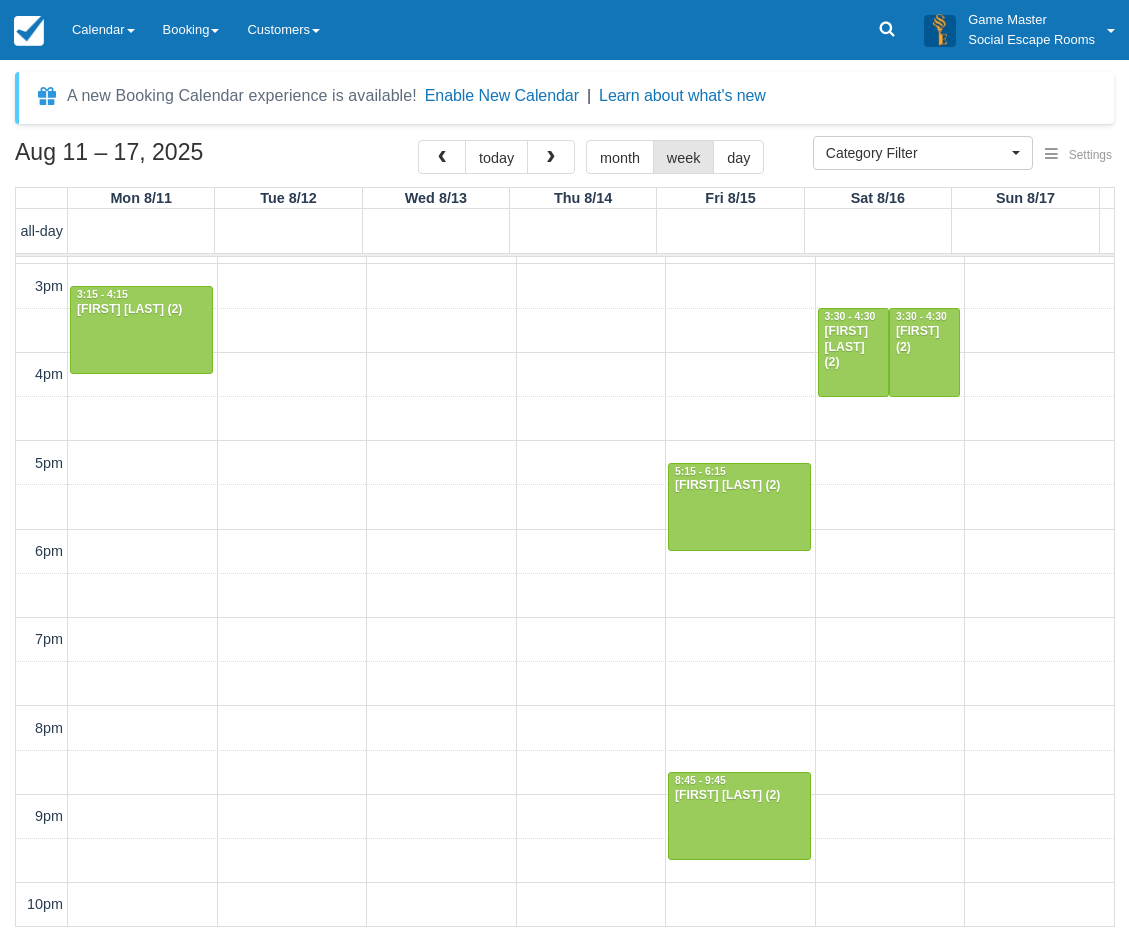click on "Aug 11 – 17, 2025 today month week day Mon 8/11 Tue 8/12 Wed 8/13 Thu 8/14 Fri 8/15 Sat 8/16 Sun 8/17 all-day 10am 11am 12pm 1pm 2pm 3pm 4pm 5pm 6pm 7pm 8pm 9pm 10pm 3:15 - 4:15 [FIRST] [LAST] (2) 5:15 - 6:15 [FIRST] [LAST] (2) 8:45 - 9:45 [FIRST] [LAST] (2) 11:45 - 12:45 [FIRST] [LAST] (4) 3:30 - 4:30 [FIRST] [LAST] (2) 3:30 - 4:30 [FIRST] (2) 11:45 - 12:45 [FIRST] [LAST] (2) 1:30 - 2:30 [FIRST] (2)" at bounding box center [564, 533] 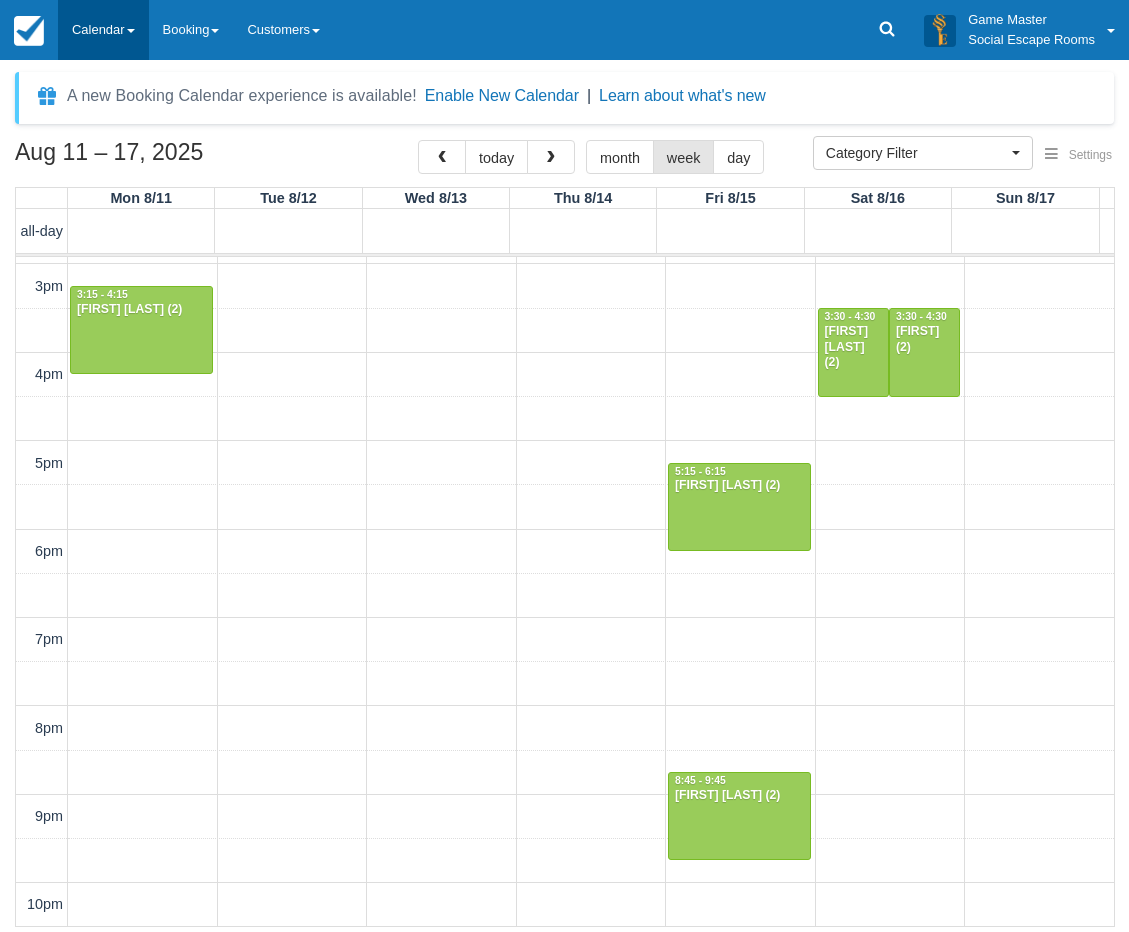 click on "Calendar" at bounding box center (103, 30) 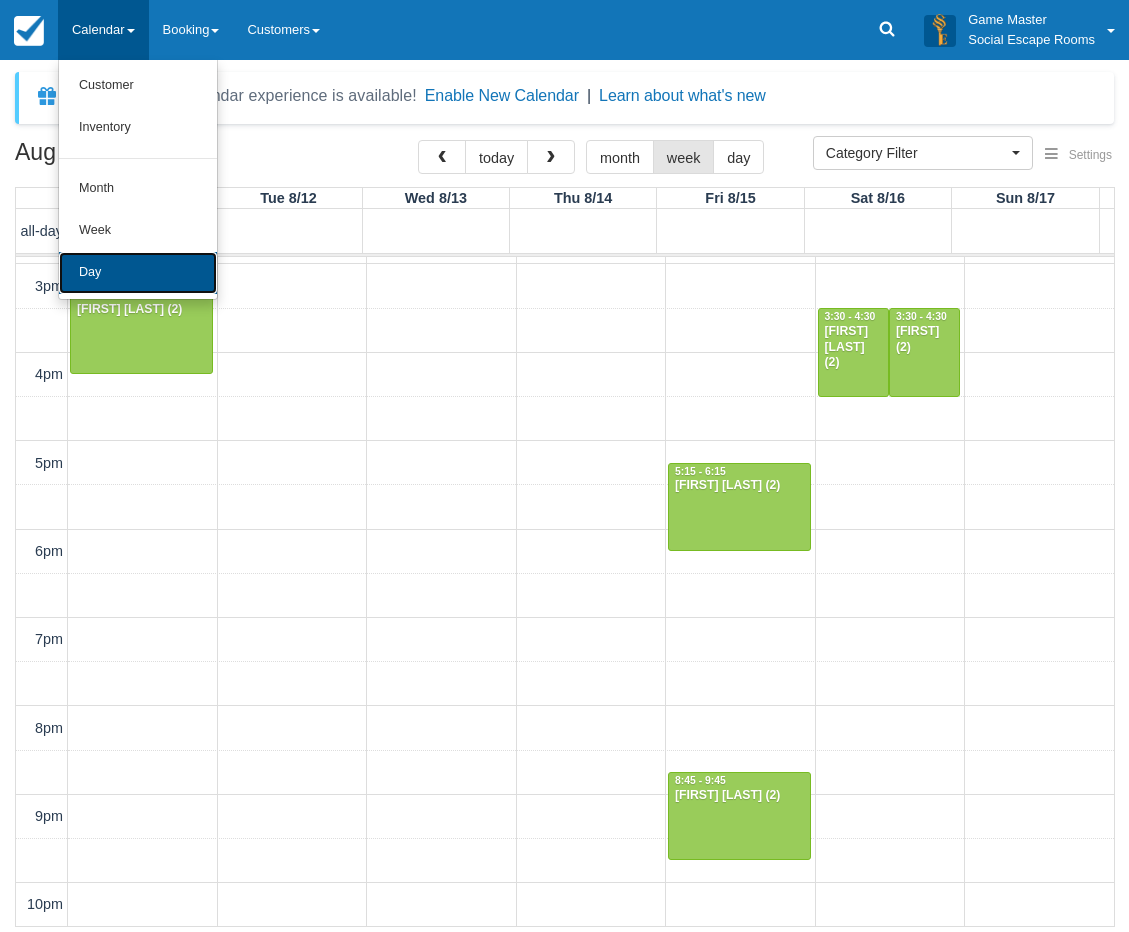 click on "Day" at bounding box center (138, 273) 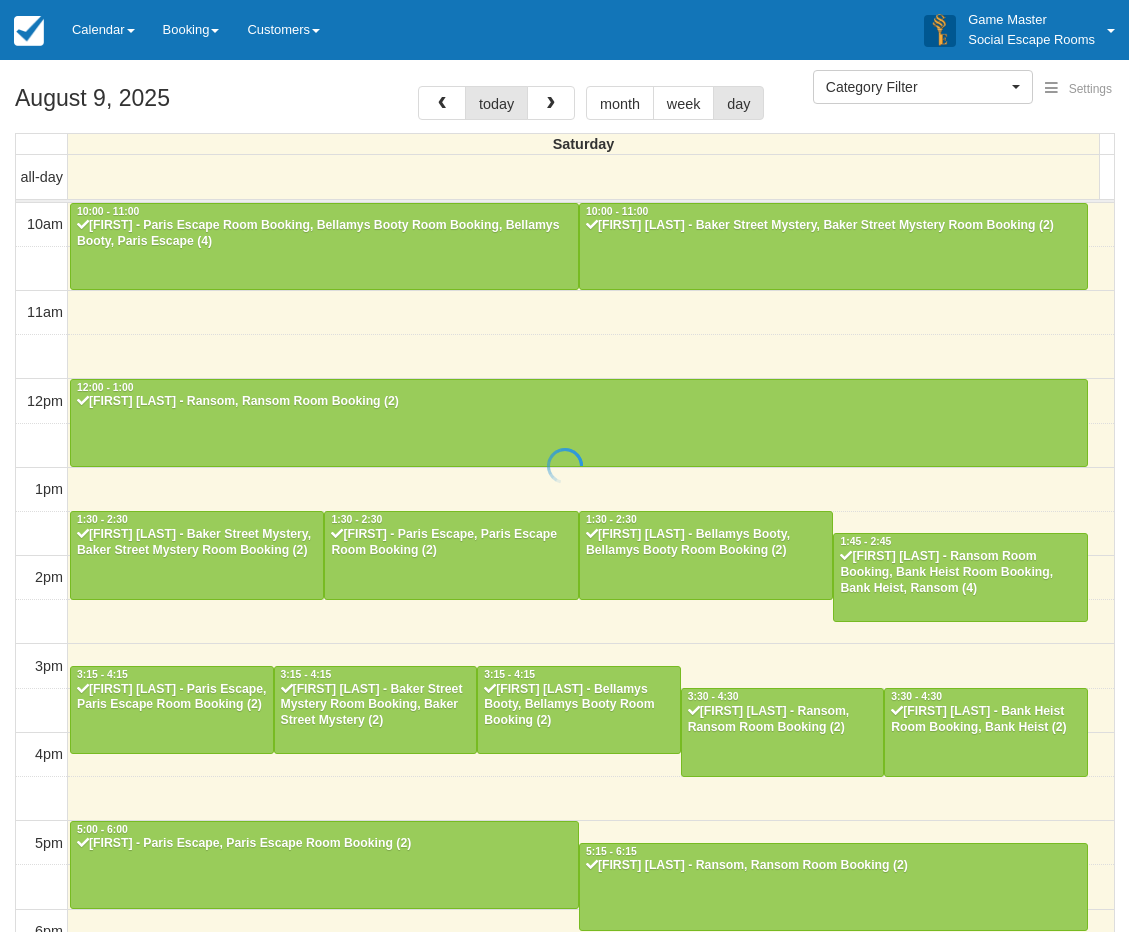 select 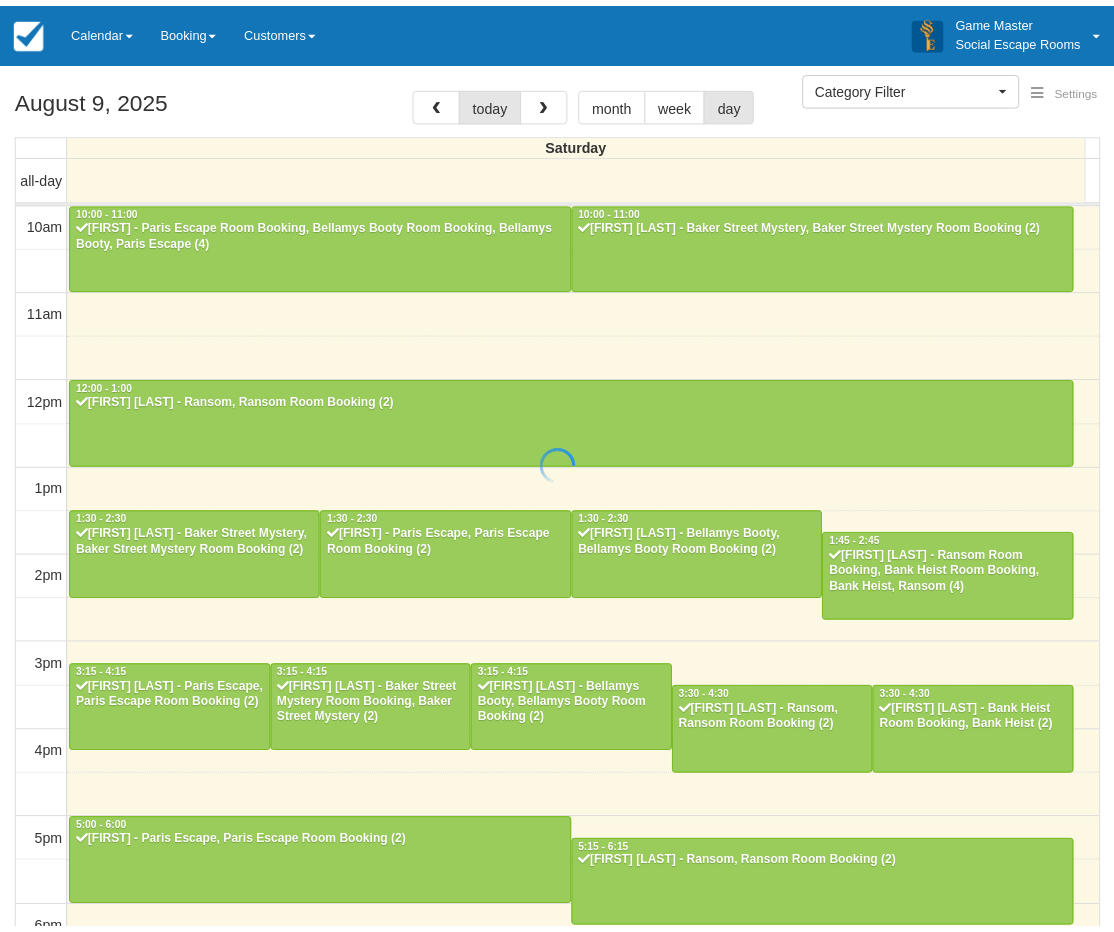 scroll, scrollTop: 0, scrollLeft: 0, axis: both 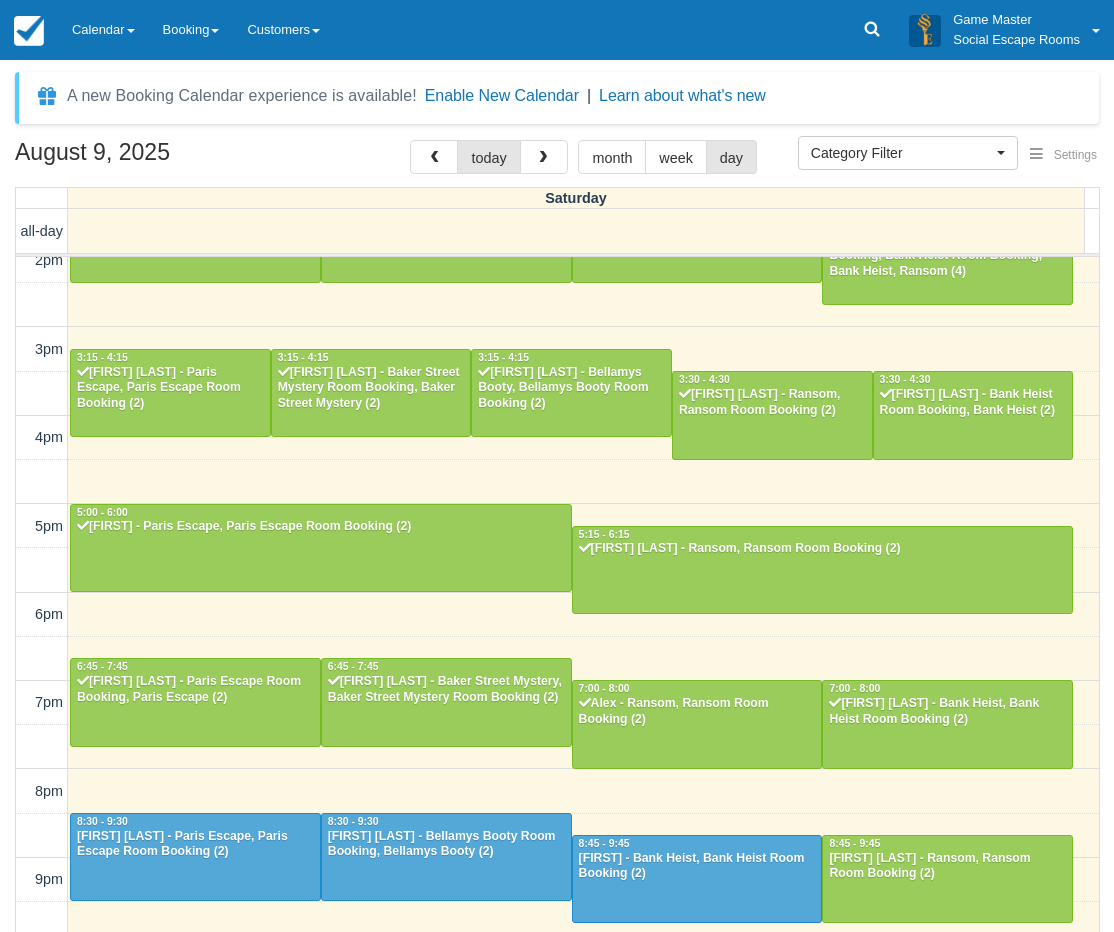 click on "August 9, 2025 today month week day Saturday all-day 10am 11am 12pm 1pm 2pm 3pm 4pm 5pm 6pm 7pm 8pm 9pm 10pm 10:00 - 11:00  Nick - Paris Escape Room Booking, Bellamys Booty Room Booking, Bellamys Booty, Paris Escape (4) 10:00 - 11:00  Sharon welsh - Baker Street Mystery, Baker Street Mystery Room Booking (2) 12:00 - 1:00  Jason Cai - Ransom, Ransom Room Booking (2) 1:30 - 2:30  Ashleigh Buchanan - Baker Street Mystery, Baker Street Mystery Room Booking (2) 1:30 - 2:30  Junjun - Paris Escape, Paris Escape Room Booking (2) 1:30 - 2:30  Nikita Khan - Bellamys Booty, Bellamys Booty Room Booking (2) 1:45 - 2:45  Michaela Porter - Bank Heist Room Booking, Ransom Room Booking, Bank Heist, Ransom (4) 3:15 - 4:15  Edison Liang - Paris Escape, Paris Escape Room Booking (2) 3:15 - 4:15  Jeremy Tay - Baker Street Mystery Room Booking, Baker Street Mystery (2) 3:15 - 4:15  Rachel Li - Bellamys Booty, Bellamys Booty Room Booking (2) 3:30 - 4:30  Joanne Lad - Ransom, Ransom Room Booking (2) 3:30 - 4:30 5:00 - 6:00" at bounding box center (557, 565) 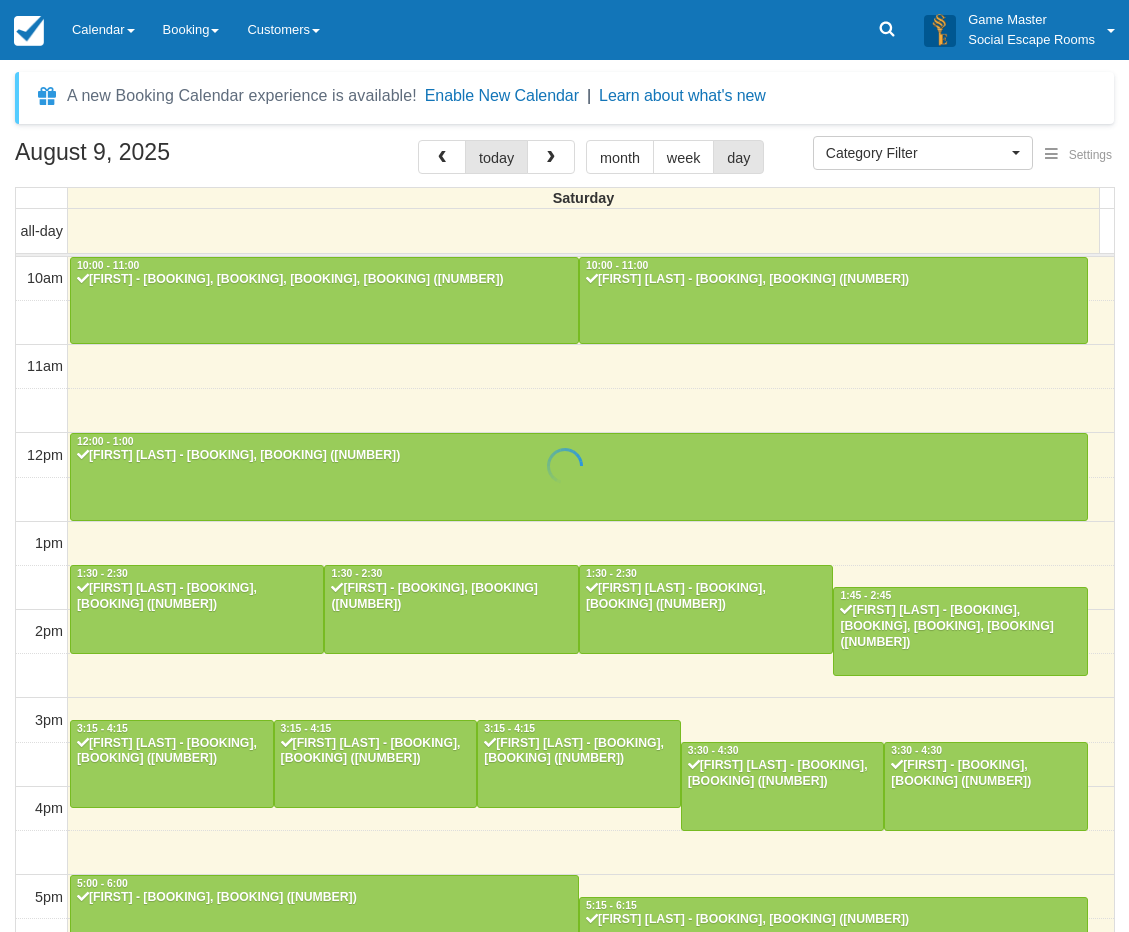 select 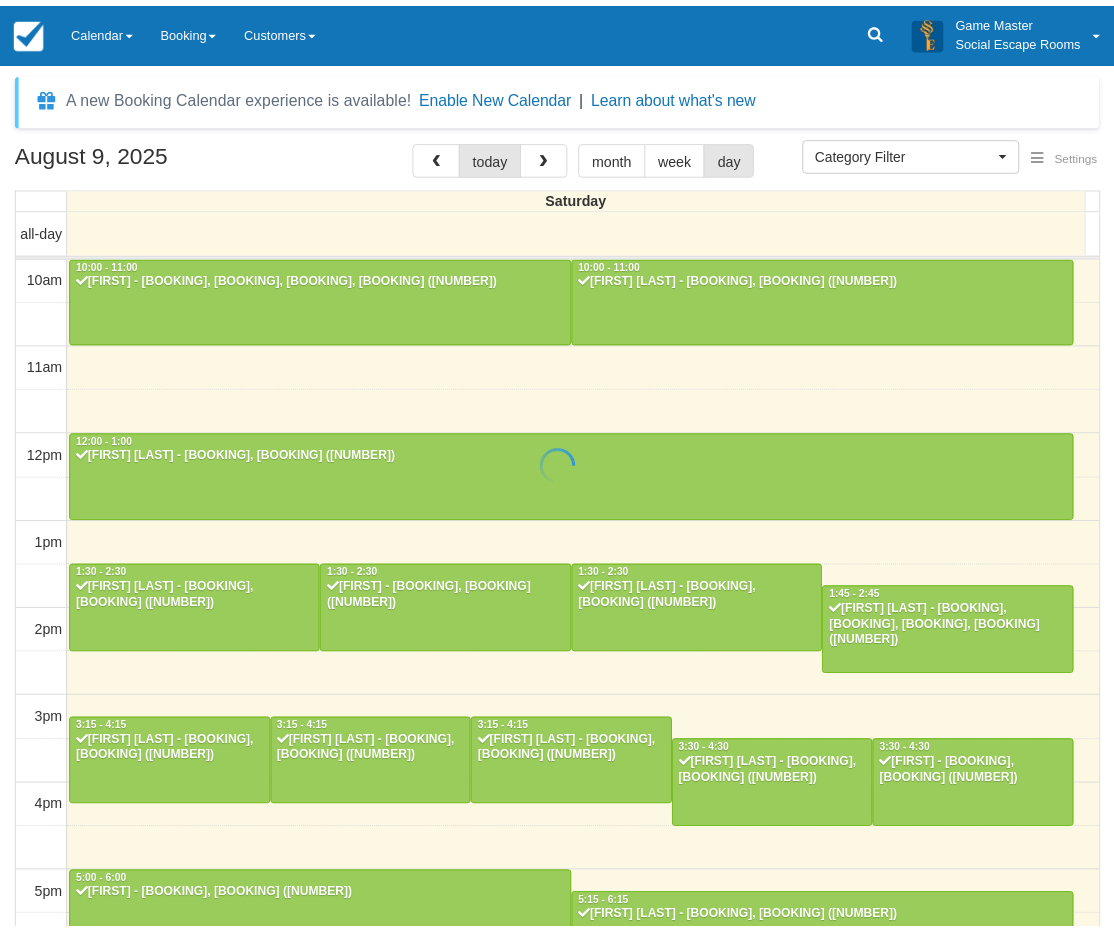 scroll, scrollTop: 0, scrollLeft: 0, axis: both 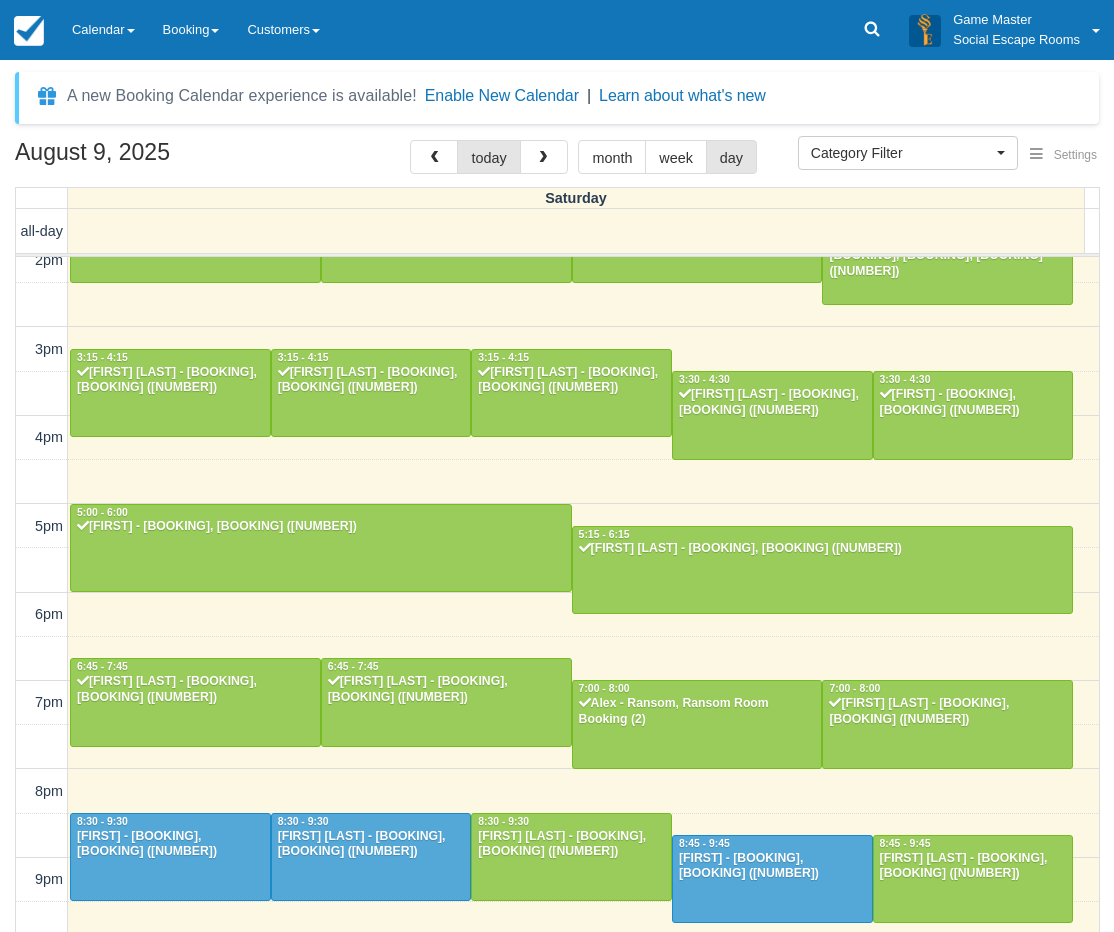 click on "[TIME] [TIME] [TIME] [TIME] [TIME] [TIME] [TIME] [TIME] [TIME] [TIME] [TIME] [TIME] [TIME] [TIME] [TIME] [FIRST] - [BOOKING], [BOOKING], [BOOKING], [BOOKING] ([NUMBER]) [TIME] - [TIME] [FIRST] - [BOOKING], [BOOKING] ([NUMBER]) [TIME] - [TIME] [FIRST] - [BOOKING], [BOOKING] ([NUMBER]) [TIME] - [TIME] [FIRST] - [BOOKING], [BOOKING] ([NUMBER]) [TIME] - [TIME] [FIRST] - [BOOKING], [BOOKING] ([NUMBER]) [TIME] - [TIME] [FIRST] - [BOOKING], [BOOKING] ([NUMBER]) [TIME] - [TIME] [FIRST] - [BOOKING], [BOOKING], [BOOKING], [BOOKING] ([NUMBER]) [TIME] - [TIME] [FIRST] - [BOOKING], [BOOKING] ([NUMBER]) [TIME] - [TIME] [FIRST] - [BOOKING], [BOOKING] ([NUMBER]) [TIME] - [TIME] [FIRST] - [BOOKING], [BOOKING] ([NUMBER]) [TIME] - [TIME] [FIRST] - [BOOKING], [BOOKING] ([NUMBER]) [TIME] - [TIME] [FIRST] - [BOOKING], [BOOKING] ([NUMBER]) [TIME] - [TIME]" at bounding box center (557, 438) 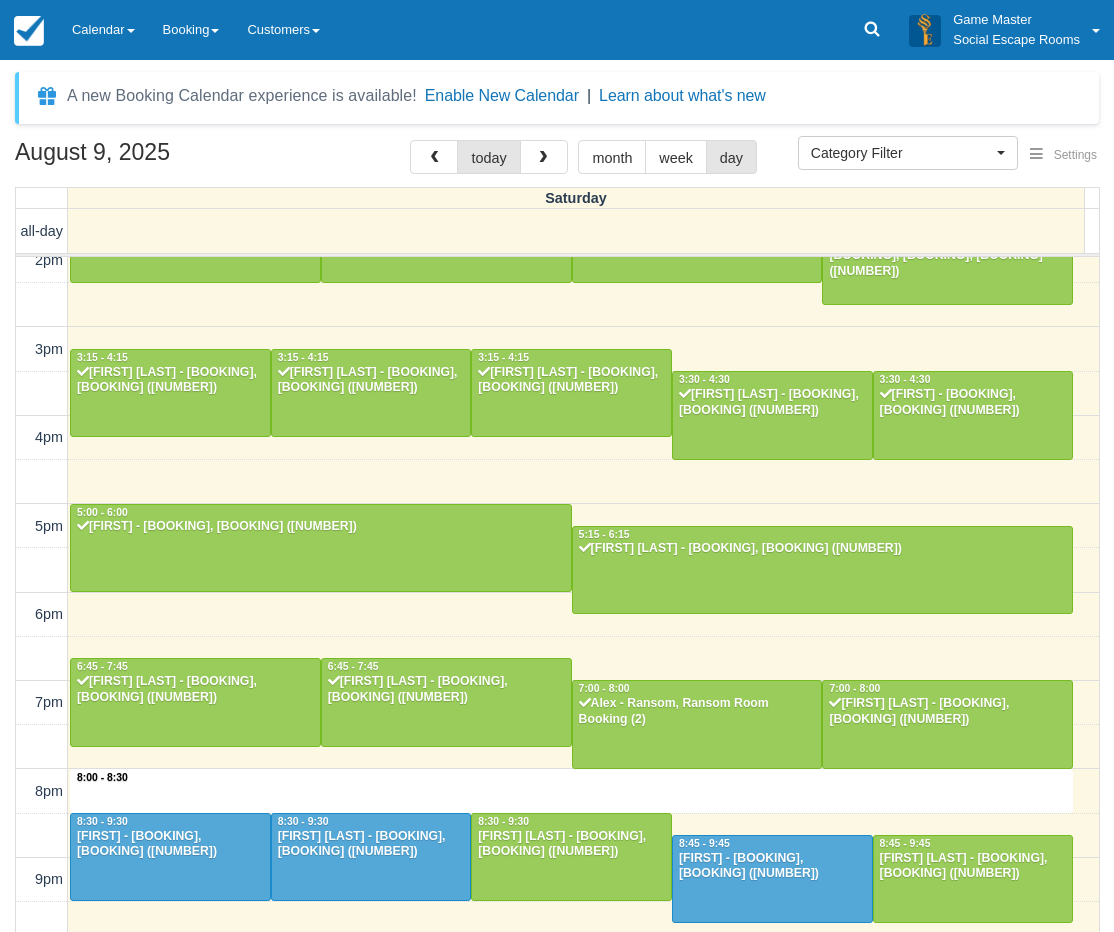 scroll, scrollTop: 370, scrollLeft: 0, axis: vertical 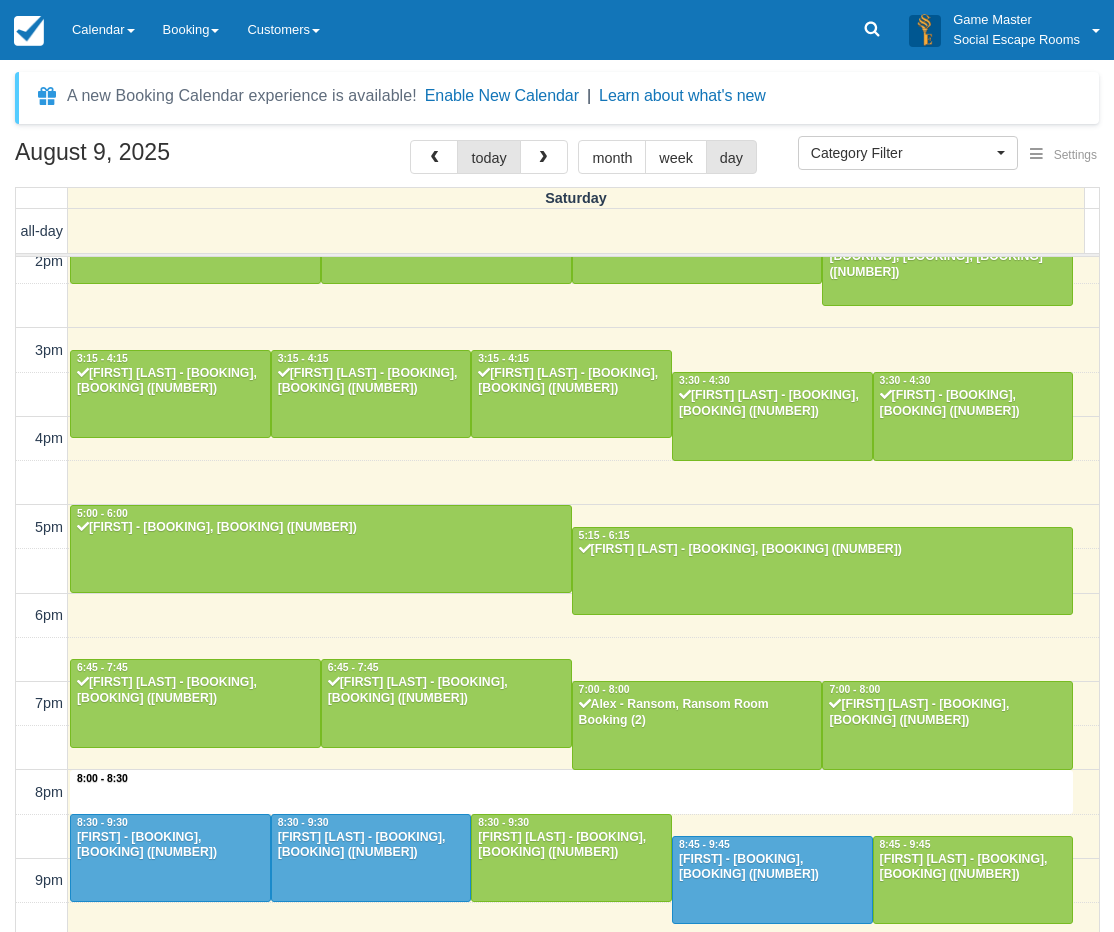 click on "[TIME] [TIME] [TIME] [TIME] [TIME] [TIME] [TIME] [TIME] [TIME] [TIME] [TIME] [TIME] [TIME] [TIME] [TIME] [FIRST] - [BOOKING], [BOOKING], [BOOKING], [BOOKING] ([NUMBER]) [TIME] - [TIME] [FIRST] - [BOOKING], [BOOKING] ([NUMBER]) [TIME] - [TIME] [FIRST] - [BOOKING], [BOOKING] ([NUMBER]) [TIME] - [TIME] [FIRST] - [BOOKING], [BOOKING] ([NUMBER]) [TIME] - [TIME] [FIRST] - [BOOKING], [BOOKING] ([NUMBER]) [TIME] - [TIME] [FIRST] - [BOOKING], [BOOKING] ([NUMBER]) [TIME] - [TIME] [FIRST] - [BOOKING], [BOOKING], [BOOKING], [BOOKING] ([NUMBER]) [TIME] - [TIME] [FIRST] - [BOOKING], [BOOKING] ([NUMBER]) [TIME] - [TIME] [FIRST] - [BOOKING], [BOOKING] ([NUMBER]) [TIME] - [TIME] [FIRST] - [BOOKING], [BOOKING] ([NUMBER]) [TIME] - [TIME] [FIRST] - [BOOKING], [BOOKING] ([NUMBER]) [TIME] - [TIME] [FIRST] - [BOOKING], [BOOKING] ([NUMBER]) [TIME] - [TIME]" at bounding box center (557, 565) 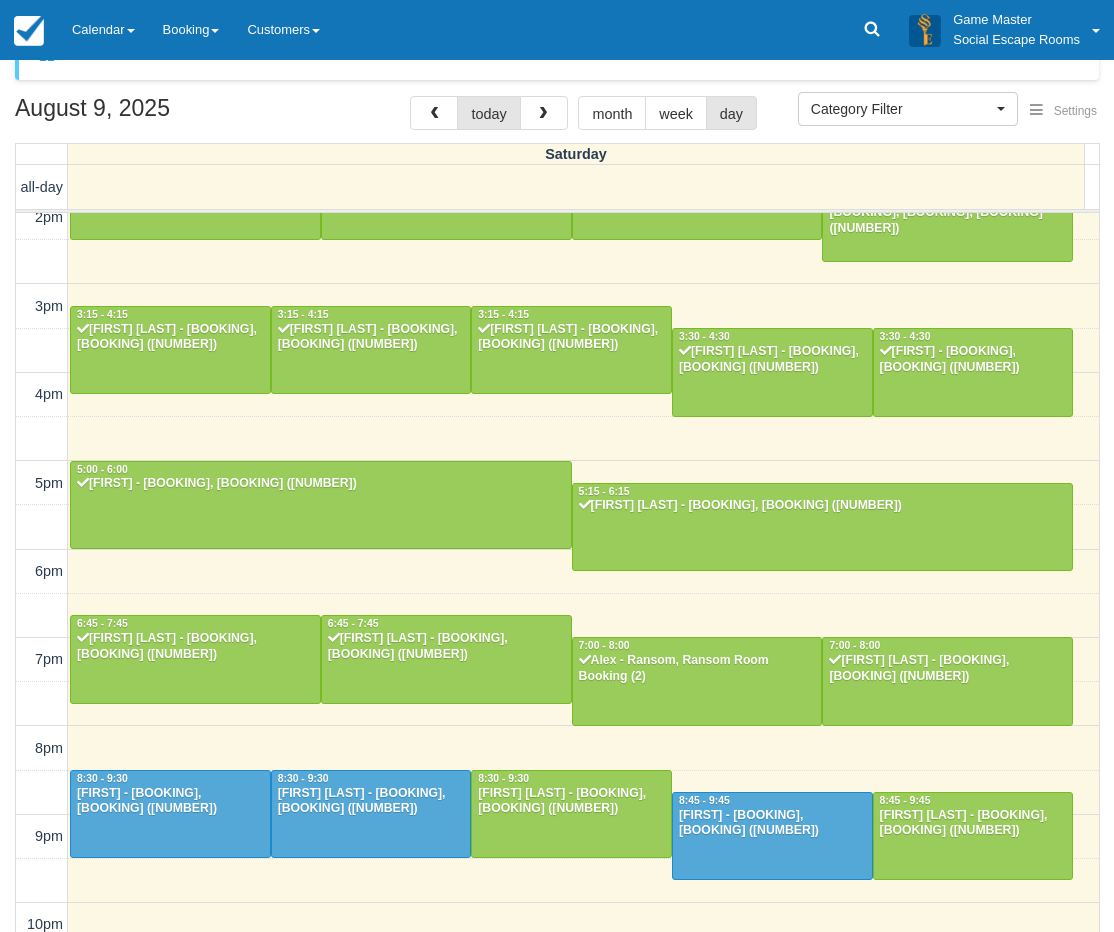 scroll, scrollTop: 64, scrollLeft: 0, axis: vertical 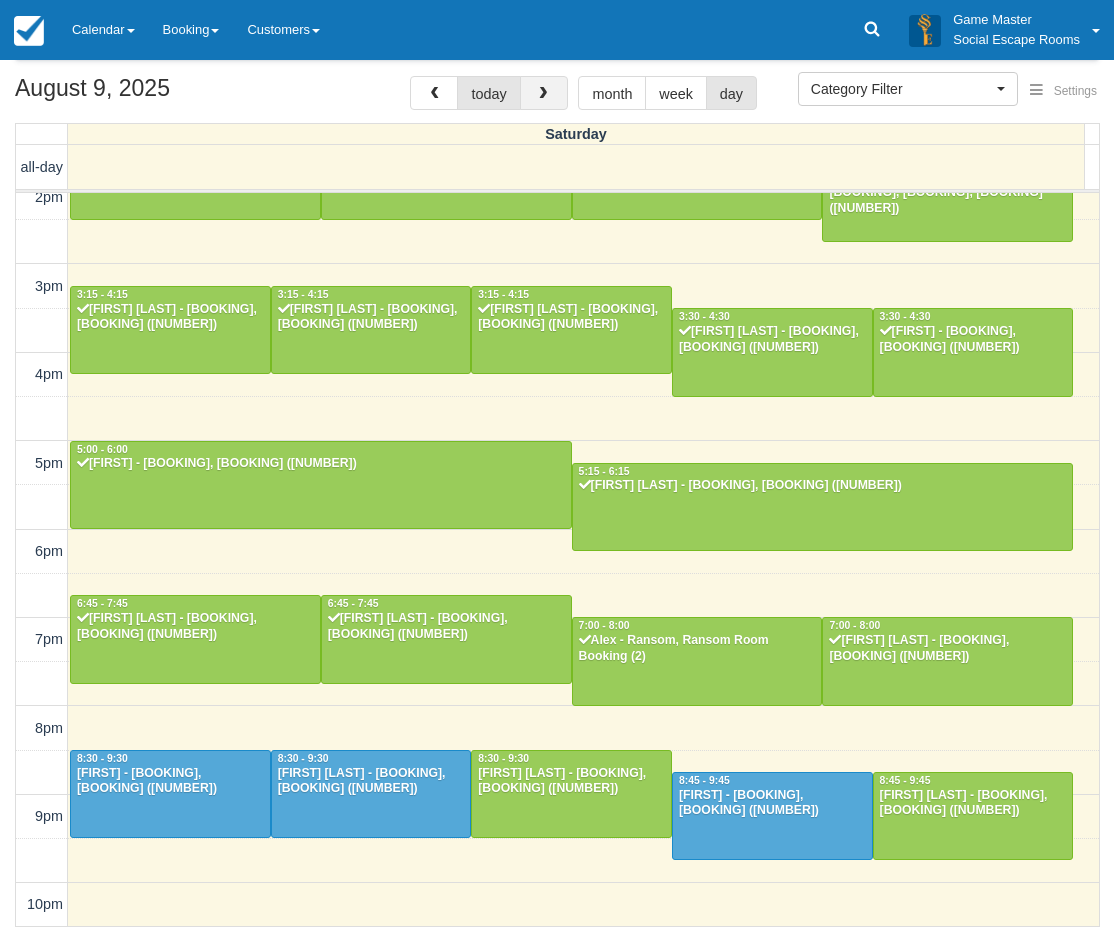 click at bounding box center [543, 94] 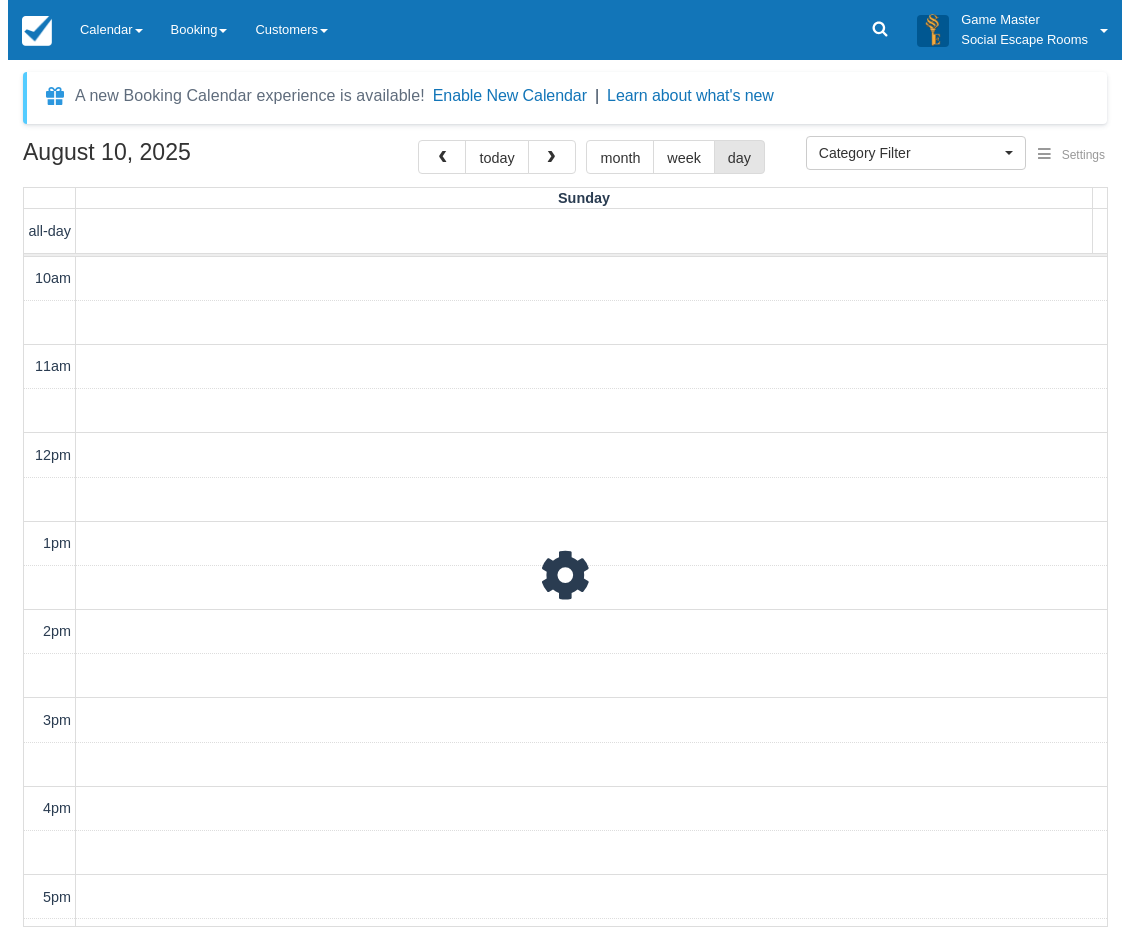 scroll, scrollTop: 0, scrollLeft: 0, axis: both 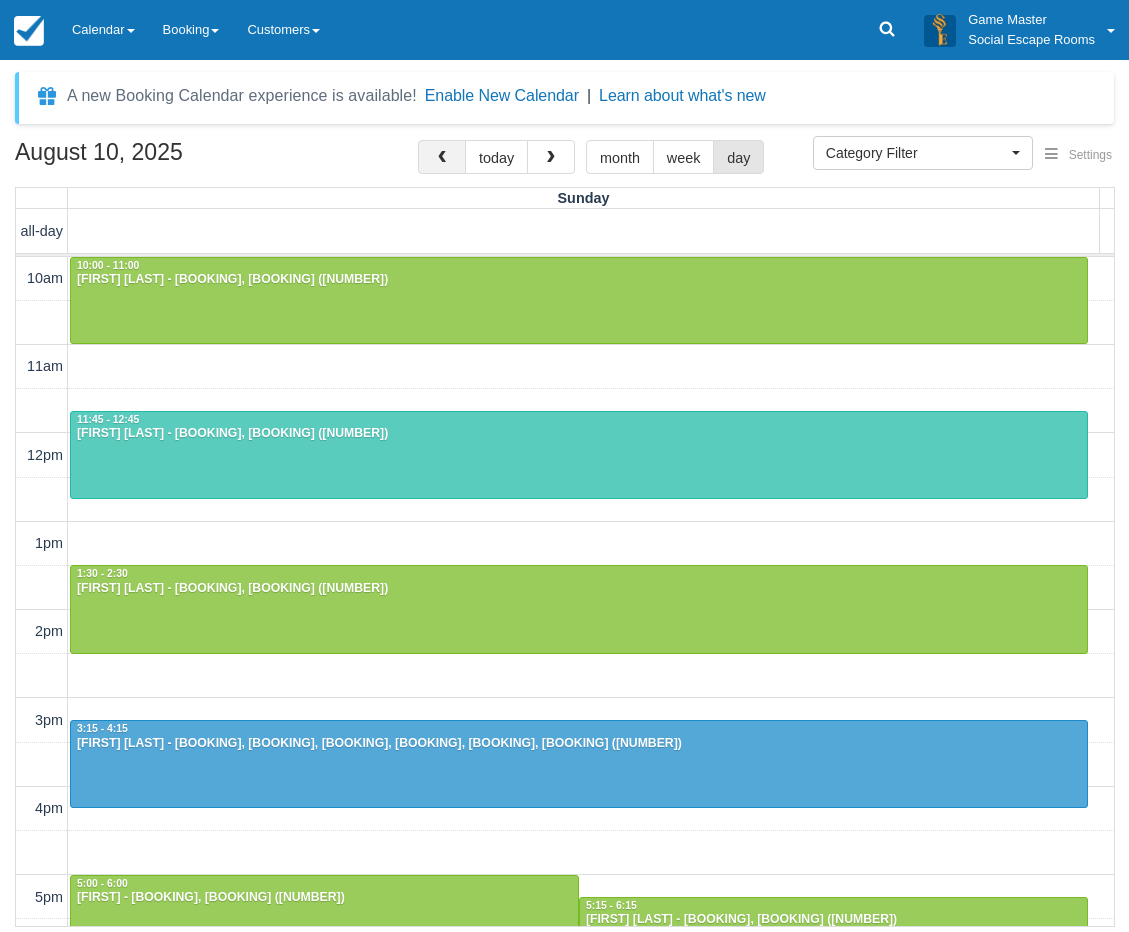 click at bounding box center [442, 157] 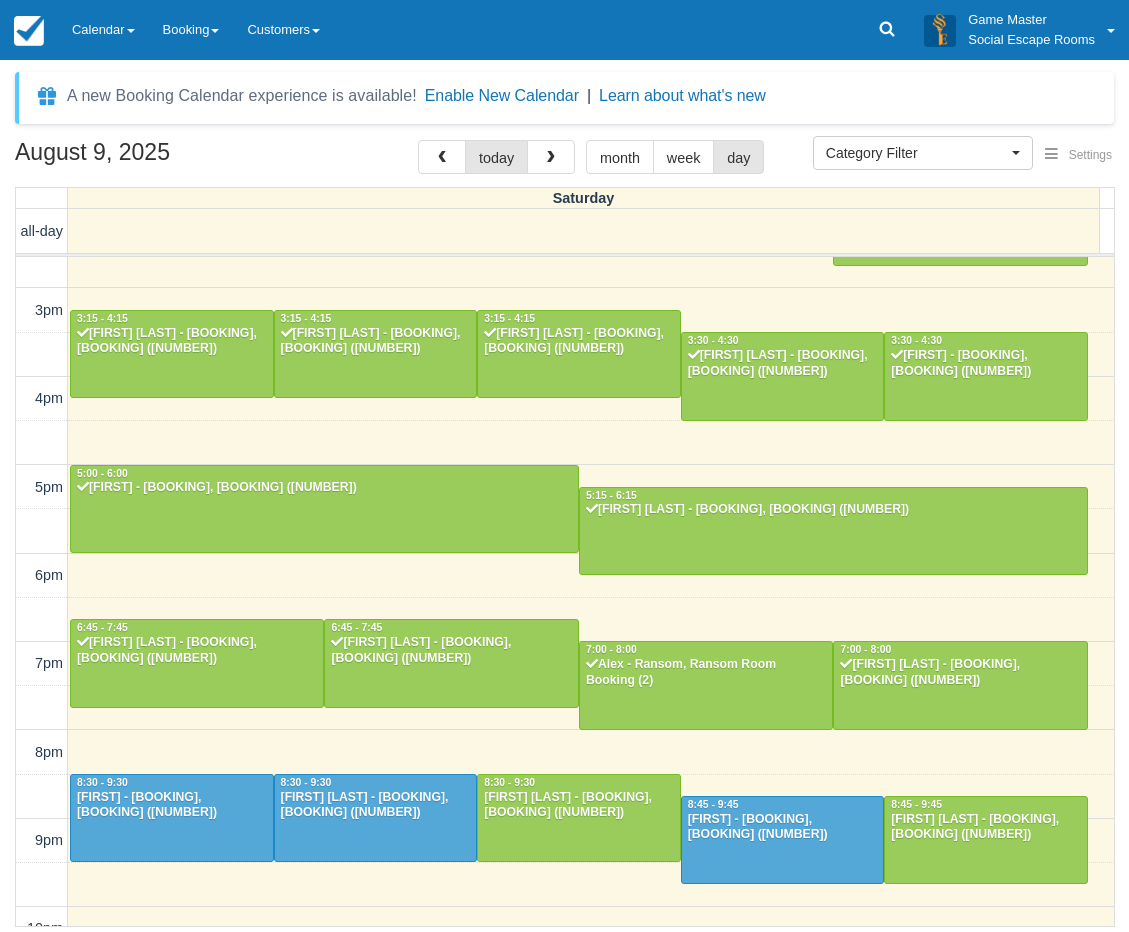 scroll, scrollTop: 434, scrollLeft: 0, axis: vertical 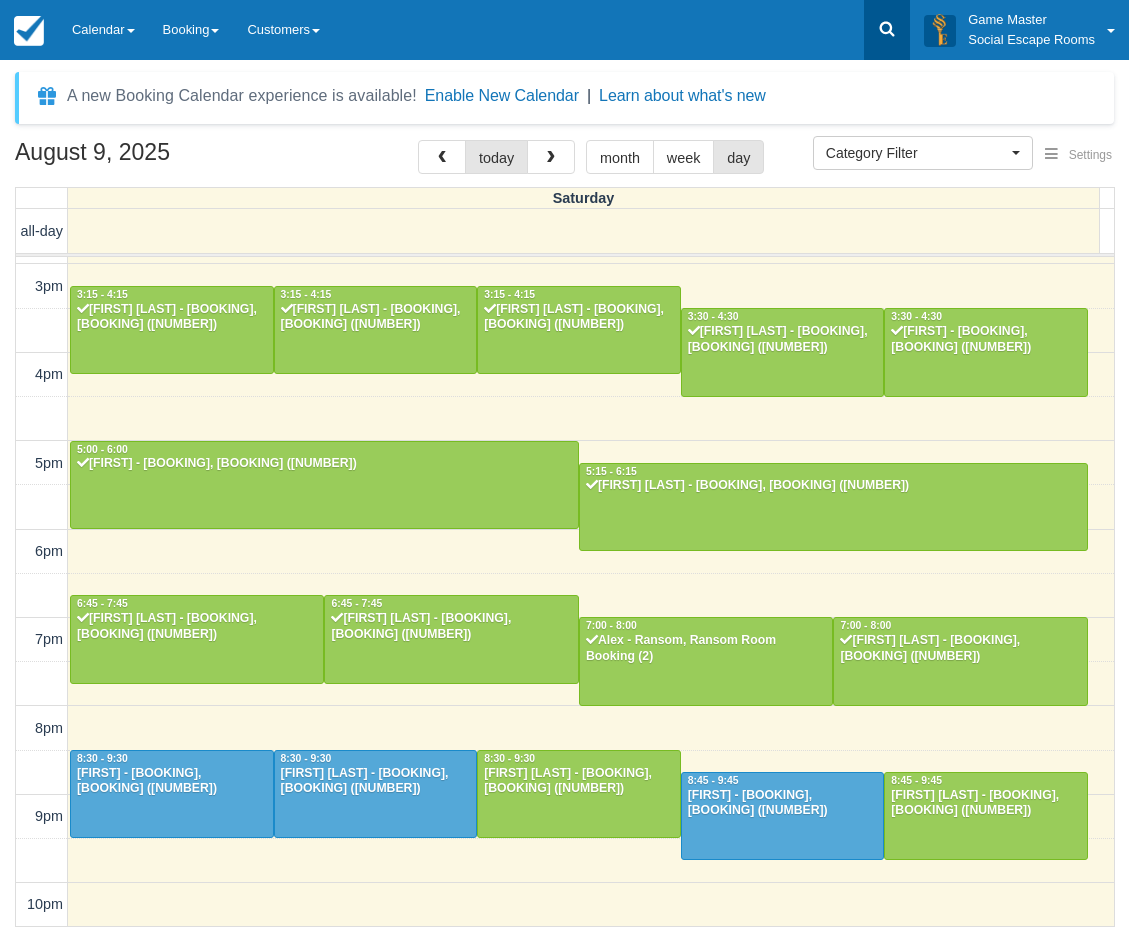 click at bounding box center [887, 30] 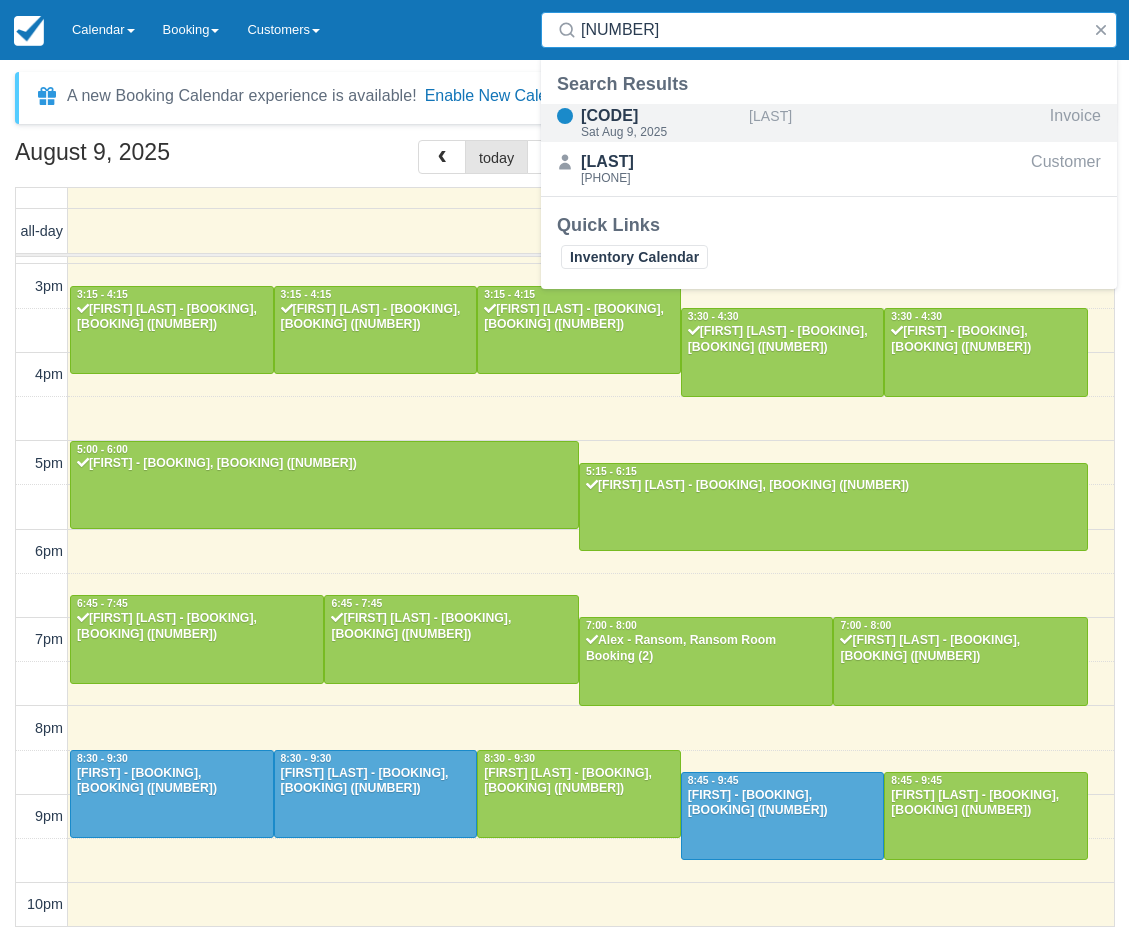 type on "[NUMBER]" 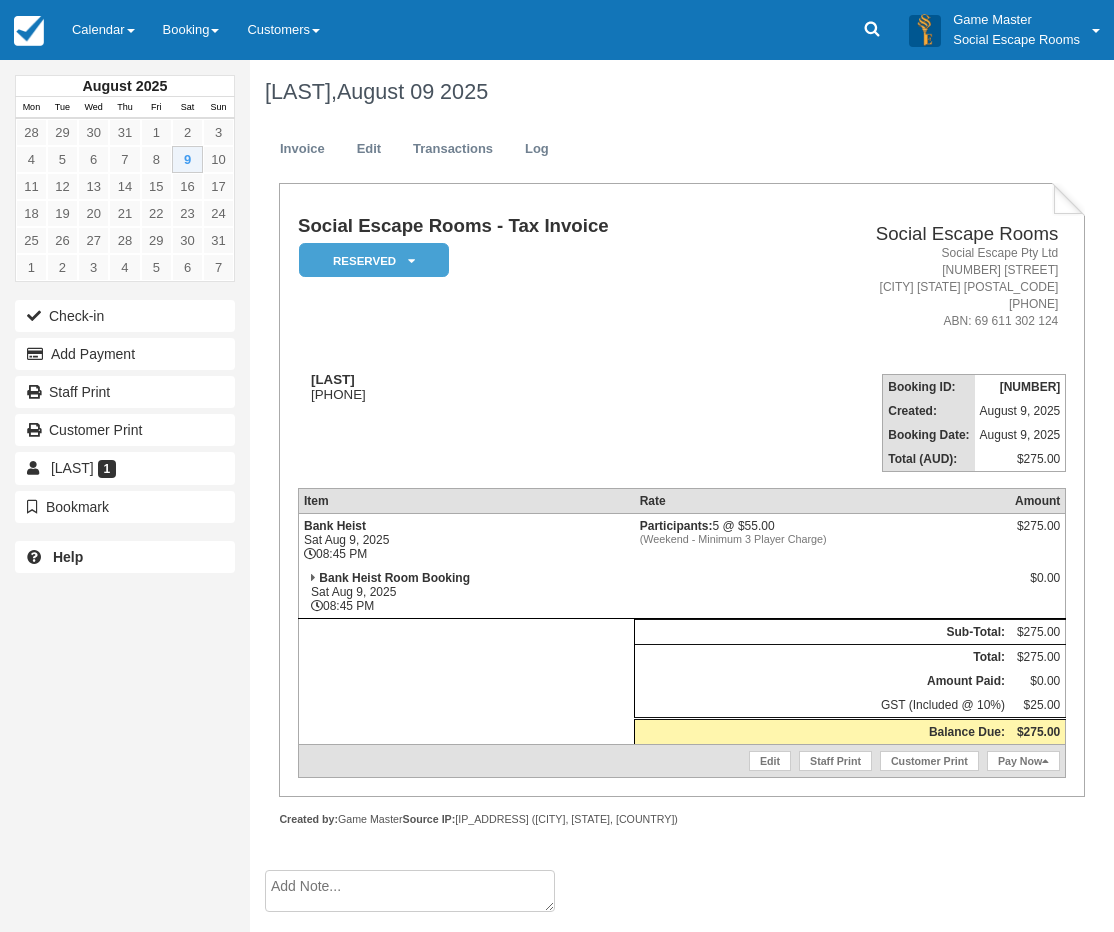 scroll, scrollTop: 0, scrollLeft: 0, axis: both 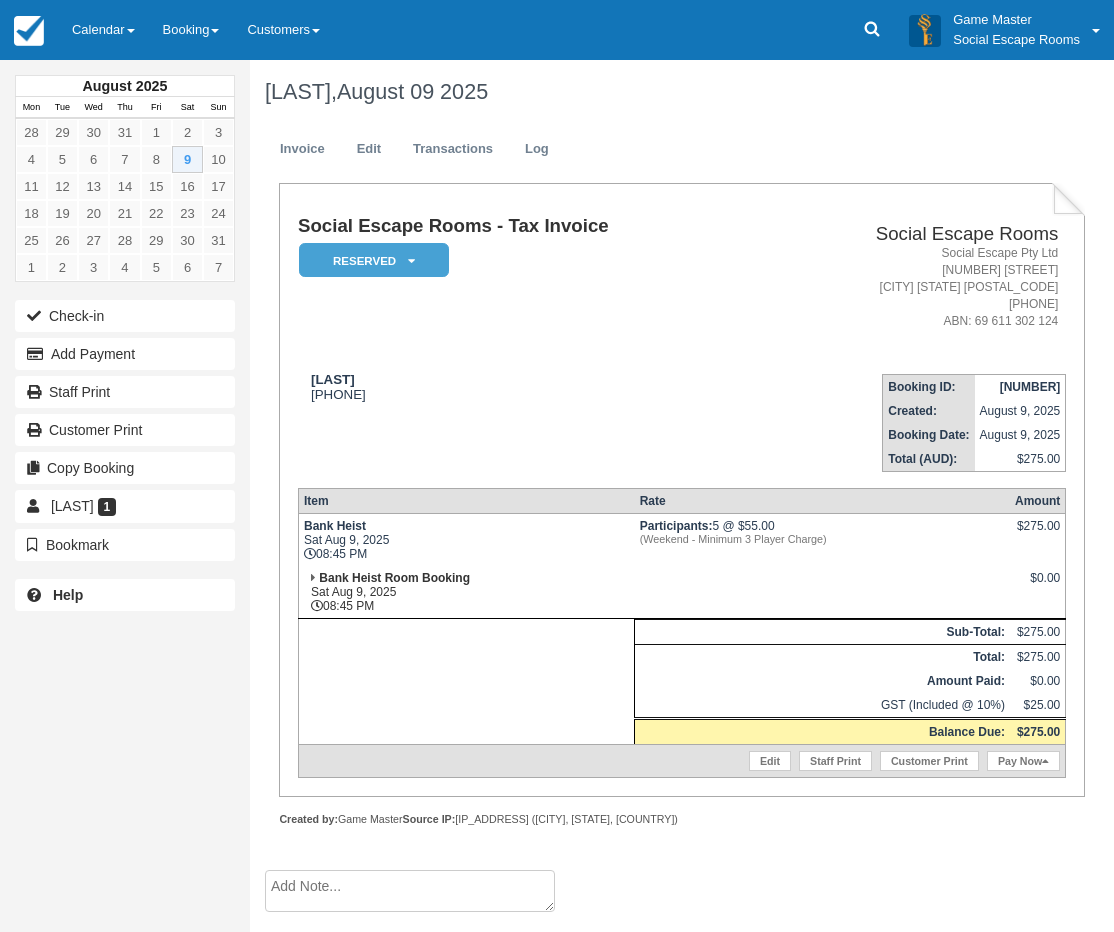 click on "August 2025 Mon Tue Wed Thu Fri Sat Sun
28
29
30
31
1
2
3
4
5
6
7
8
9
10
11
12
13
14
15
16
17
18
19
20
21
22
23
24
25
26
27
28
29
30
31
1" at bounding box center (125, 466) 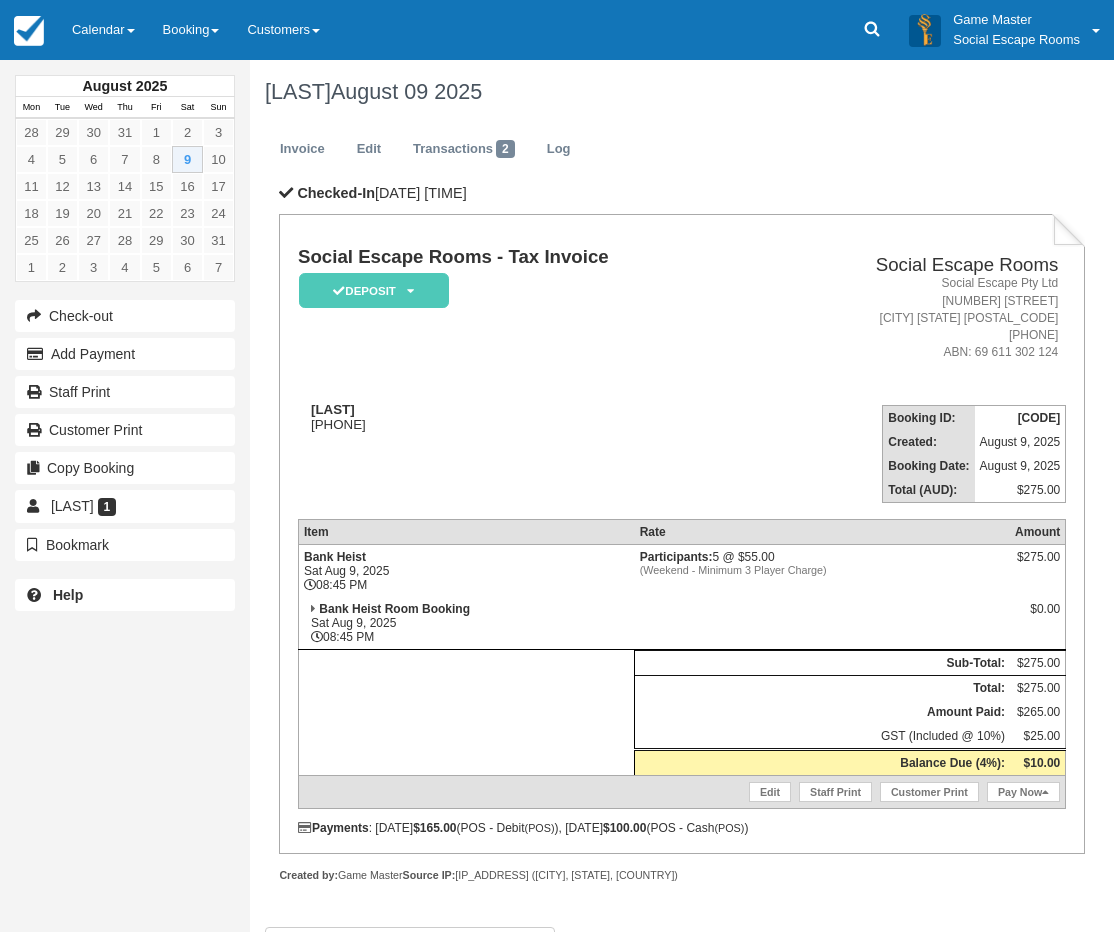 scroll, scrollTop: 0, scrollLeft: 0, axis: both 